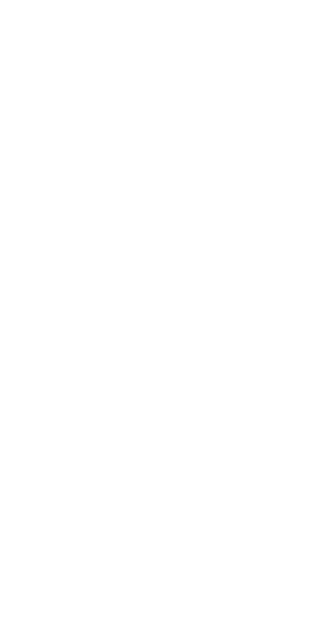 scroll, scrollTop: 0, scrollLeft: 0, axis: both 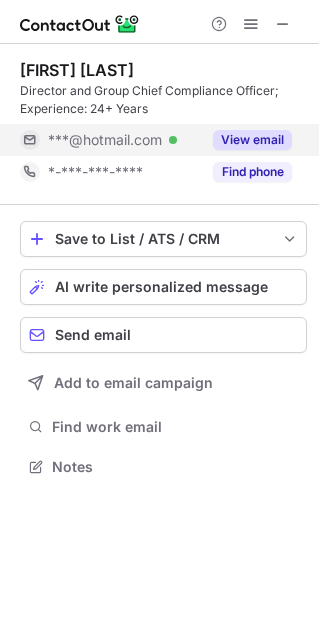 click on "View email" at bounding box center [252, 140] 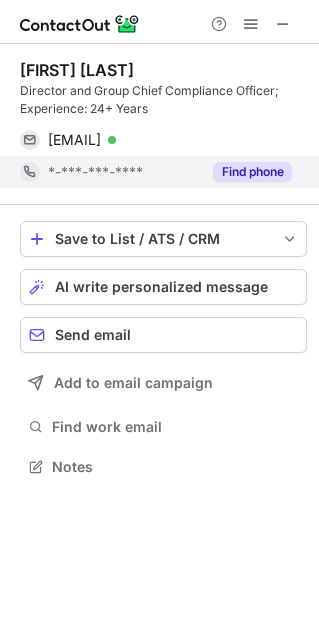 click on "Find phone" at bounding box center [252, 172] 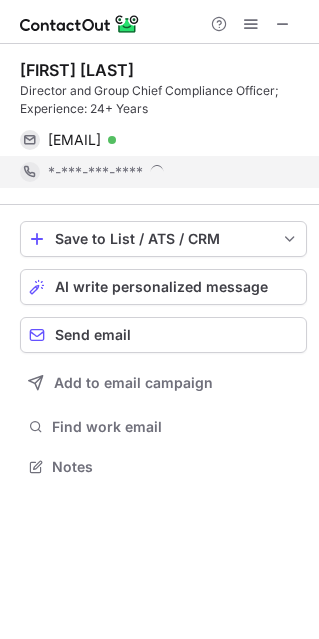 scroll, scrollTop: 9, scrollLeft: 10, axis: both 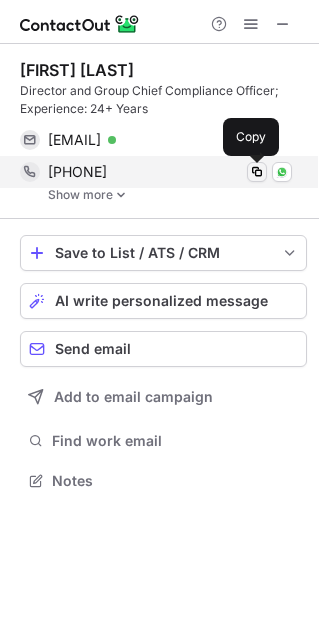 click at bounding box center (257, 172) 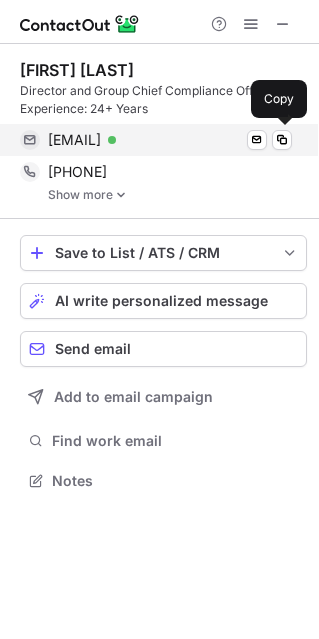 click on "neets99@hotmail.com" at bounding box center (74, 140) 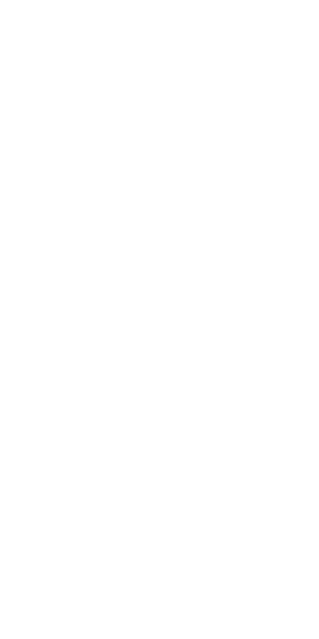 scroll, scrollTop: 0, scrollLeft: 0, axis: both 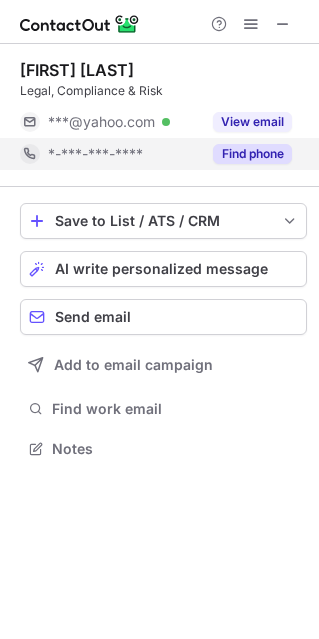 click on "Find phone" at bounding box center [252, 154] 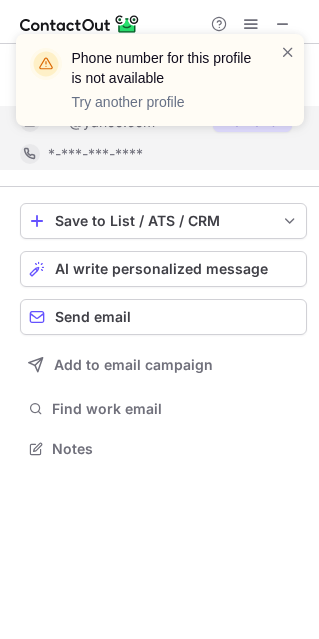 click on "Phone number for this profile is not available Try another profile" at bounding box center (160, 88) 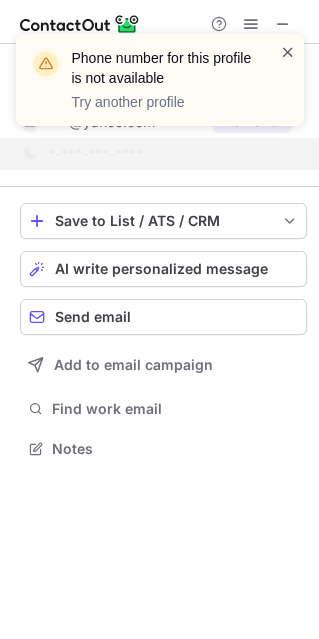 click at bounding box center [288, 52] 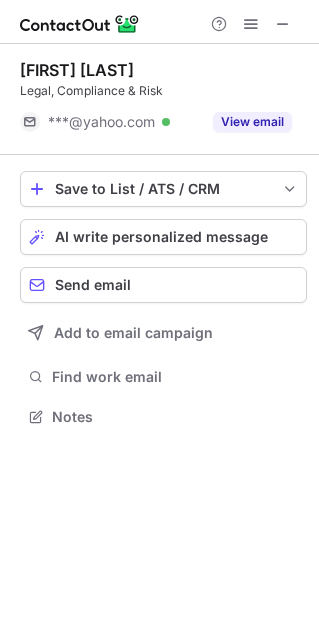scroll, scrollTop: 402, scrollLeft: 319, axis: both 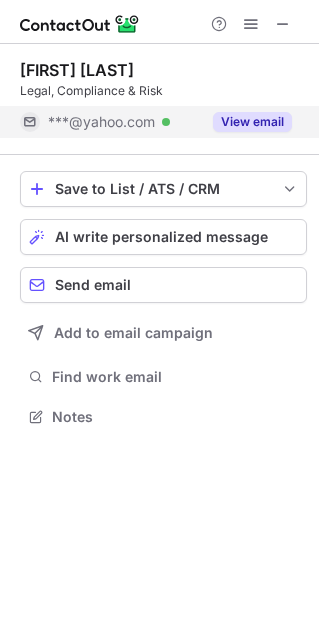 click on "View email" at bounding box center [252, 122] 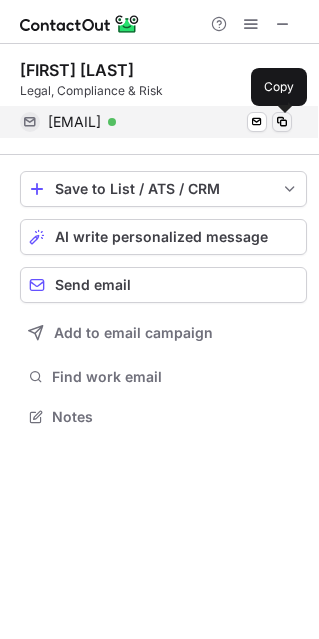 click at bounding box center (282, 122) 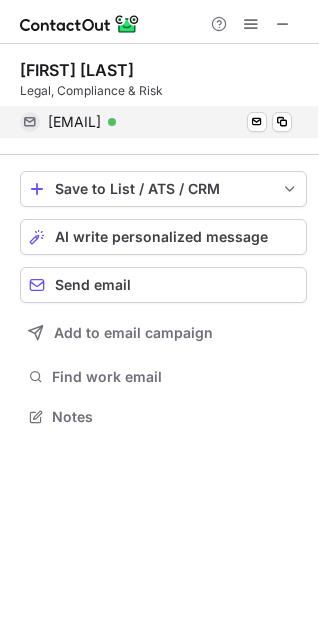 scroll, scrollTop: 402, scrollLeft: 319, axis: both 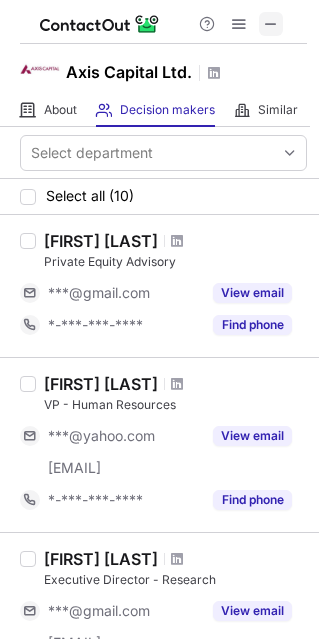 click at bounding box center (271, 24) 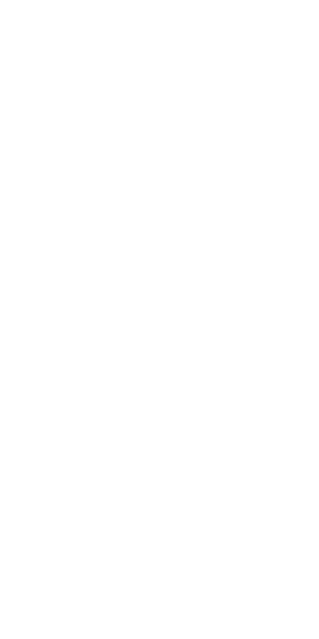 scroll, scrollTop: 0, scrollLeft: 0, axis: both 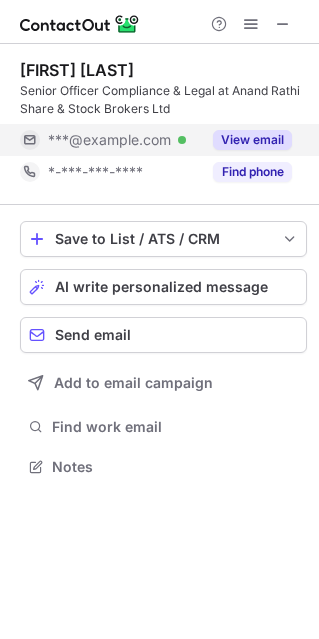 click on "View email" at bounding box center (252, 140) 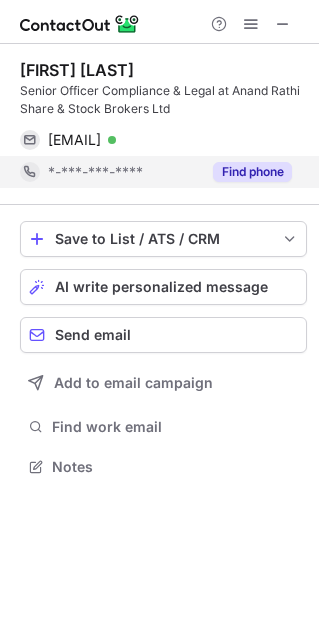 click on "Find phone" at bounding box center (252, 172) 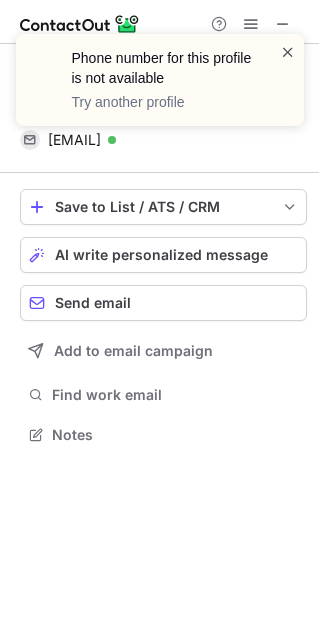 scroll, scrollTop: 420, scrollLeft: 319, axis: both 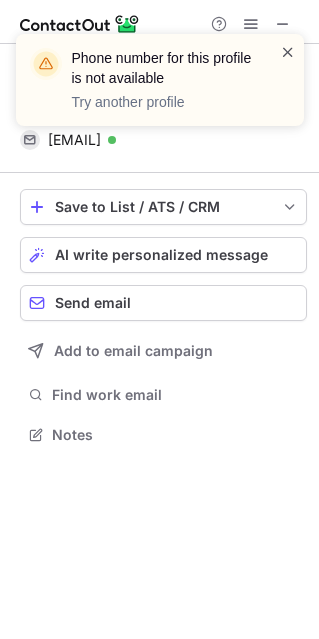 click at bounding box center (288, 52) 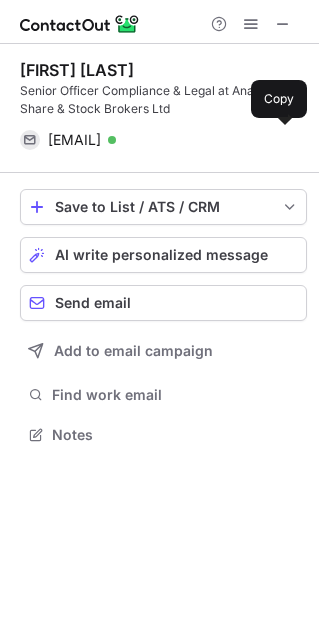 click on "jashchande@rathi.com" at bounding box center (74, 140) 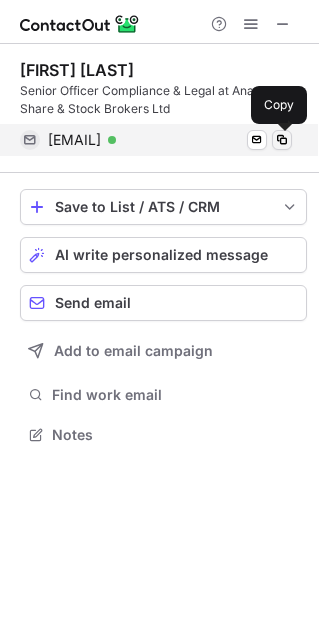 click at bounding box center (282, 140) 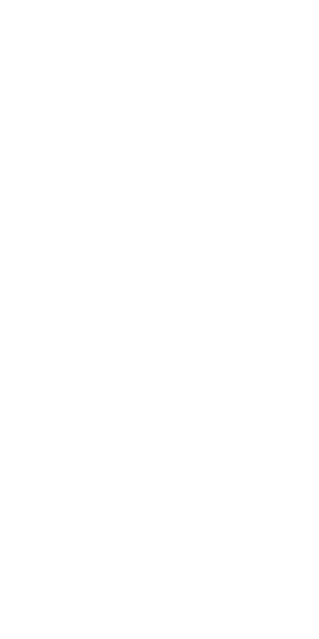 scroll, scrollTop: 0, scrollLeft: 0, axis: both 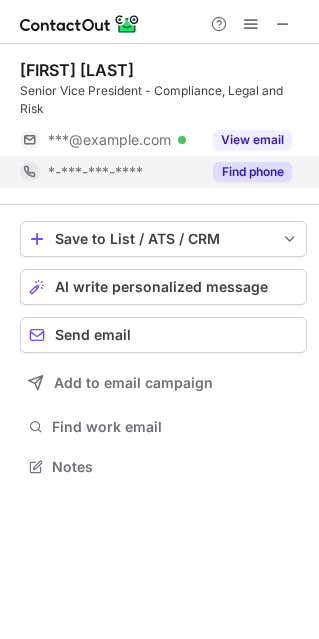 click on "Find phone" at bounding box center [246, 172] 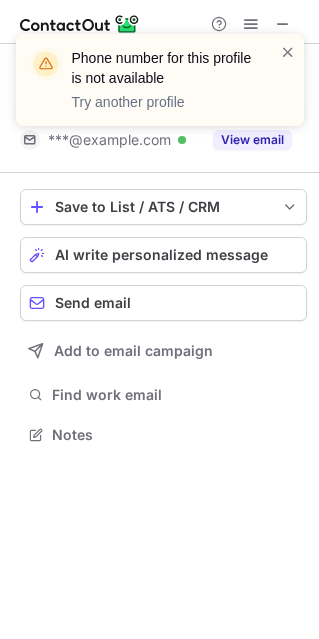 scroll, scrollTop: 420, scrollLeft: 319, axis: both 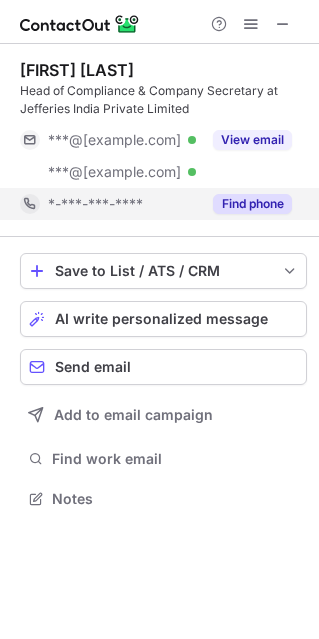click on "Find phone" at bounding box center (252, 204) 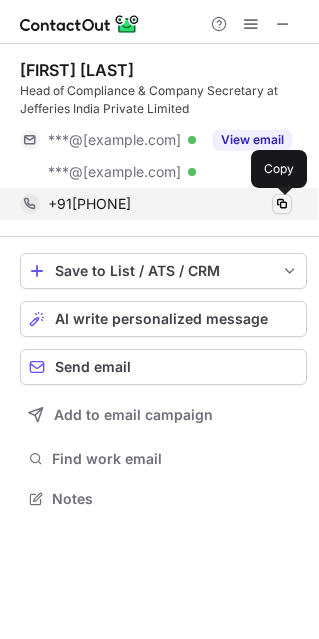 click at bounding box center (282, 204) 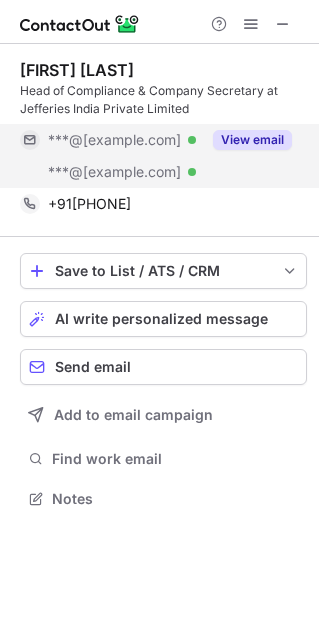 click on "***@[example.com] Verified" at bounding box center [124, 172] 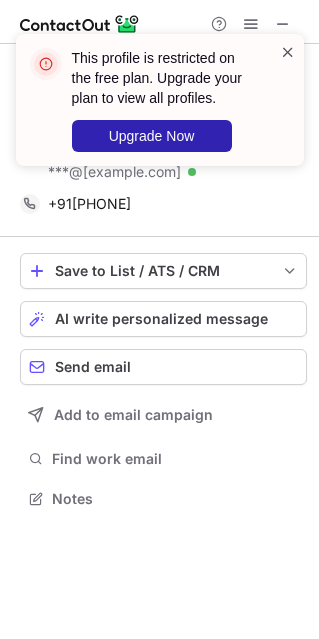 click at bounding box center [288, 52] 